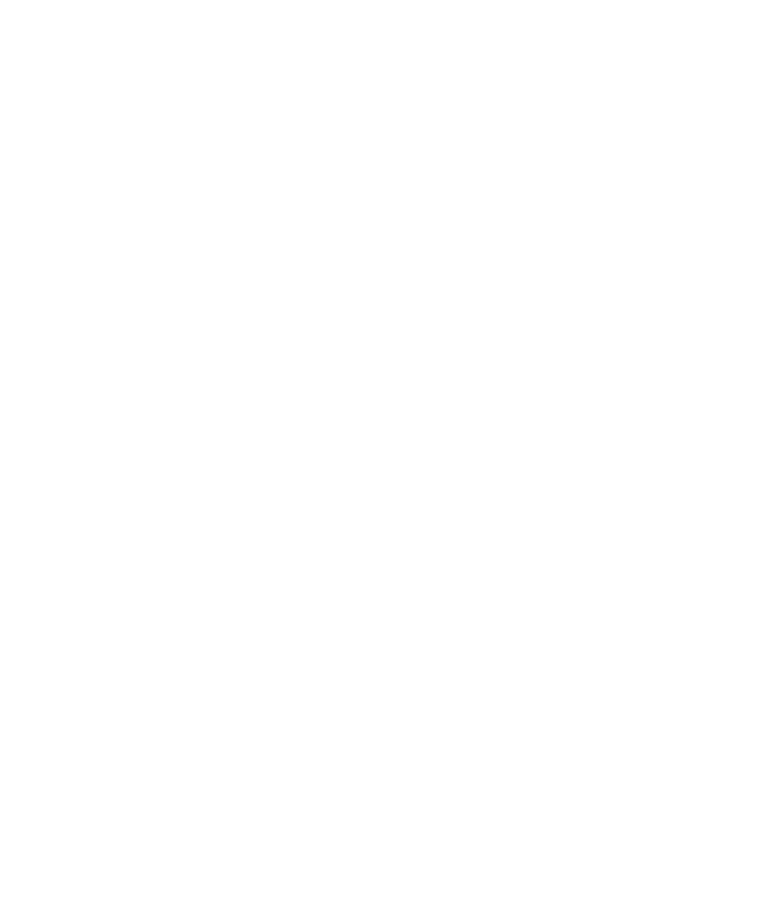 select on "*" 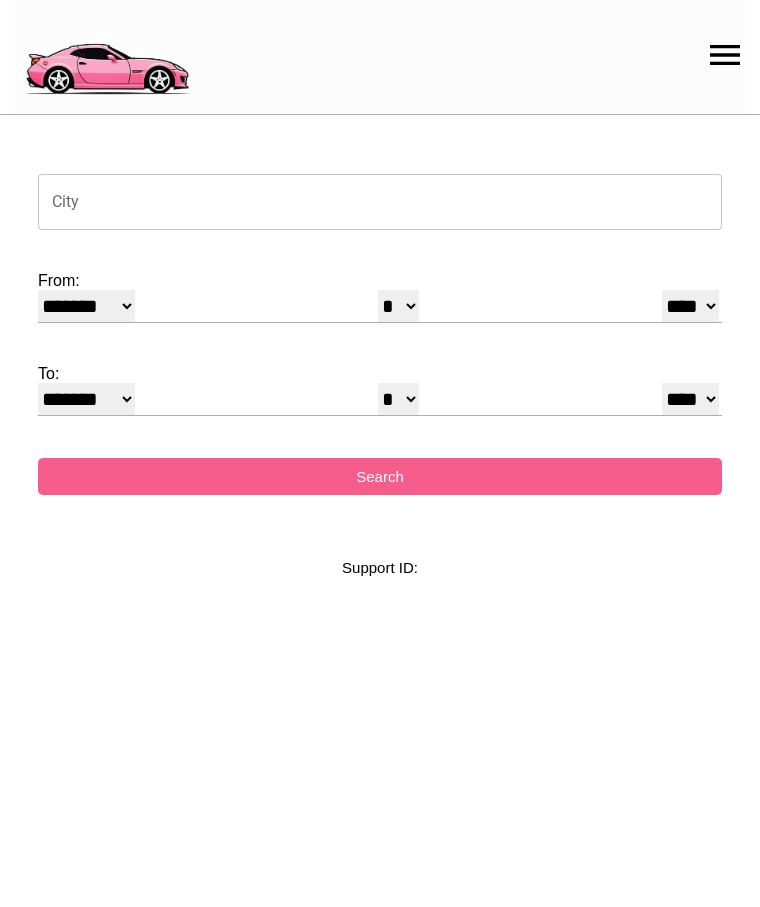scroll, scrollTop: 0, scrollLeft: 0, axis: both 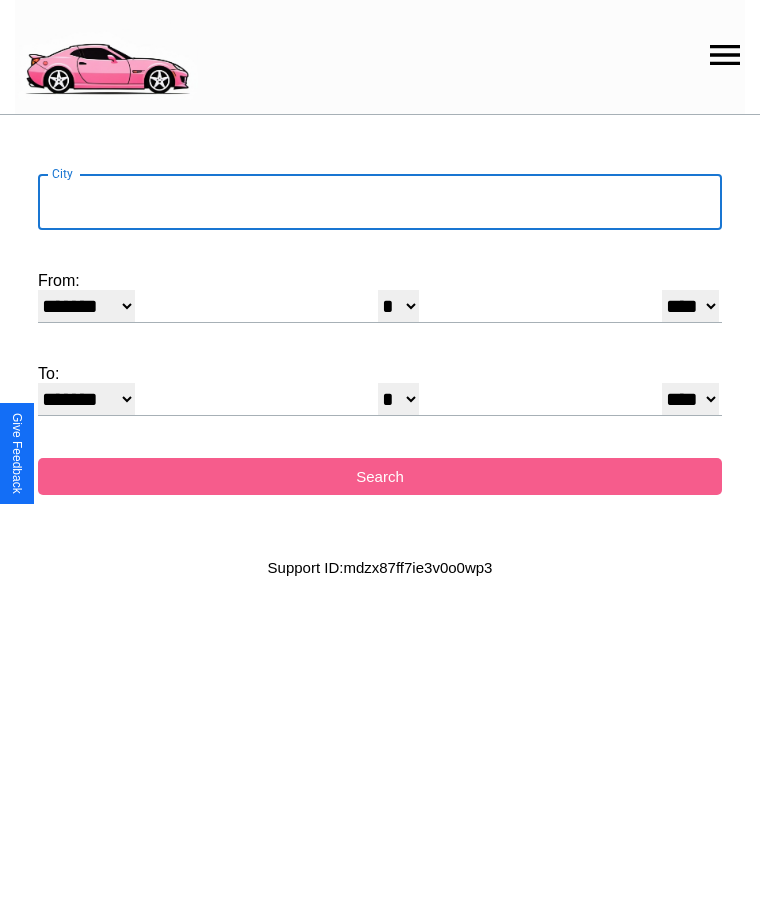click on "City" at bounding box center (380, 202) 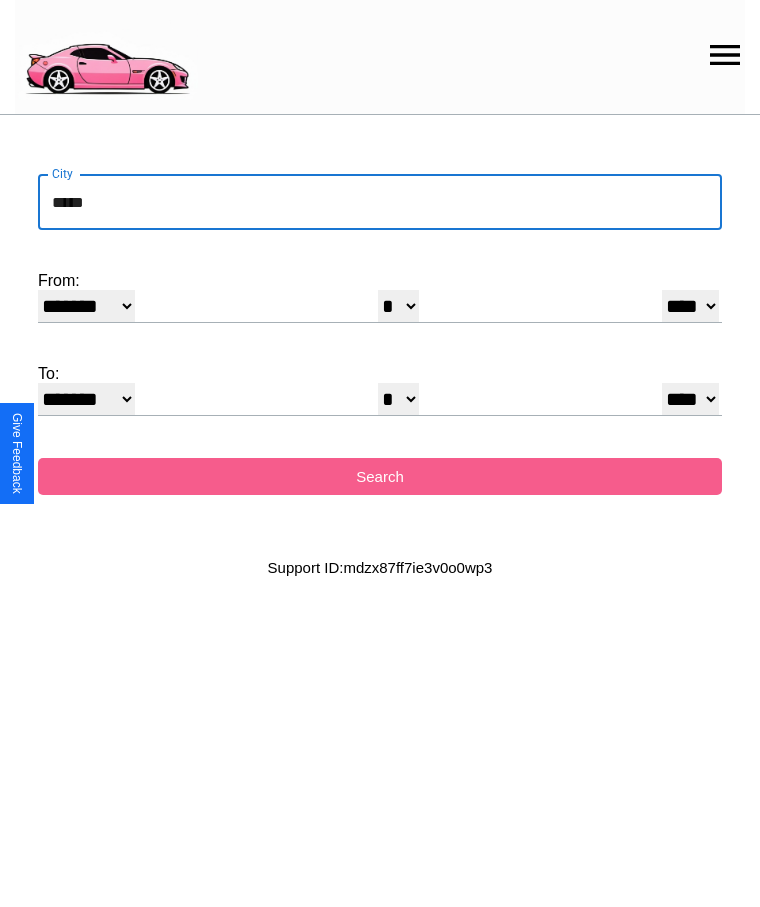 type on "*****" 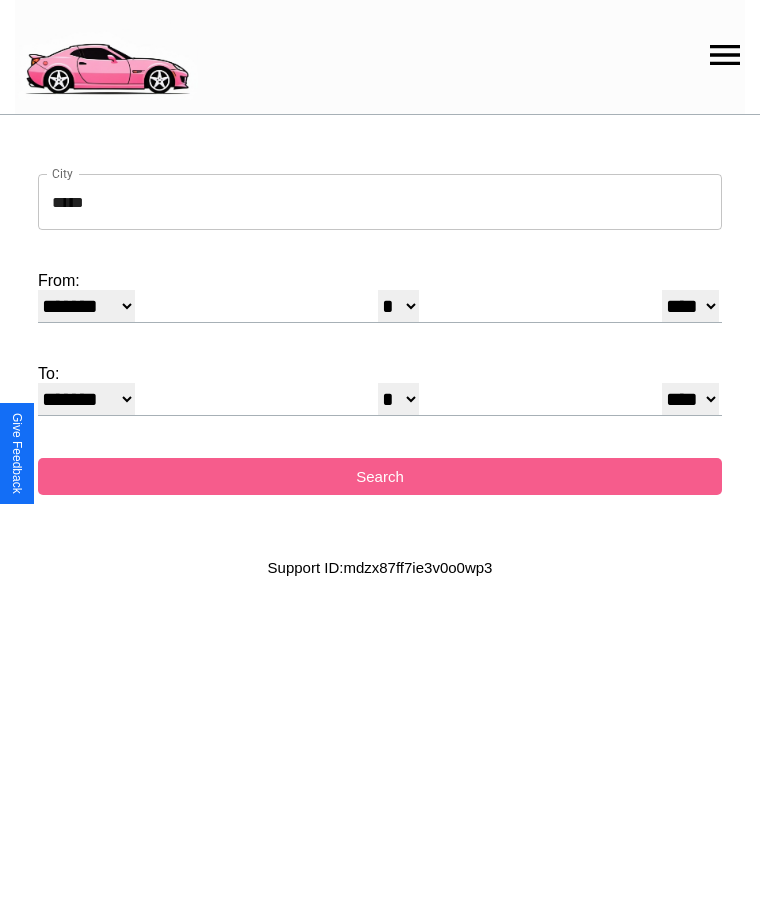click on "******* ******** ***** ***** *** **** **** ****** ********* ******* ******** ********" at bounding box center [86, 306] 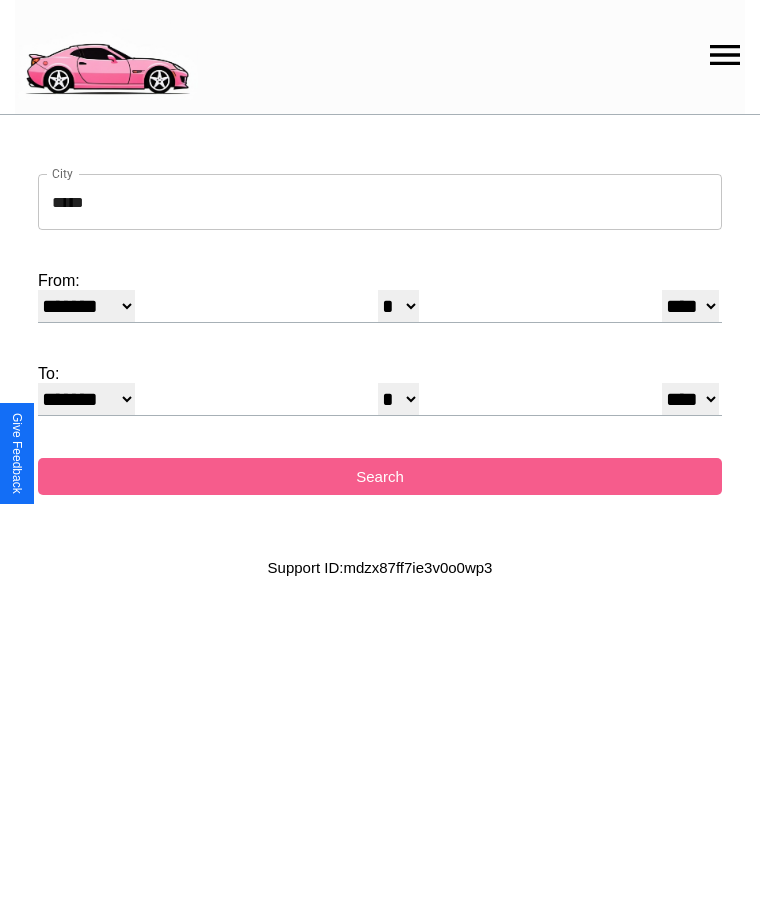 select on "*" 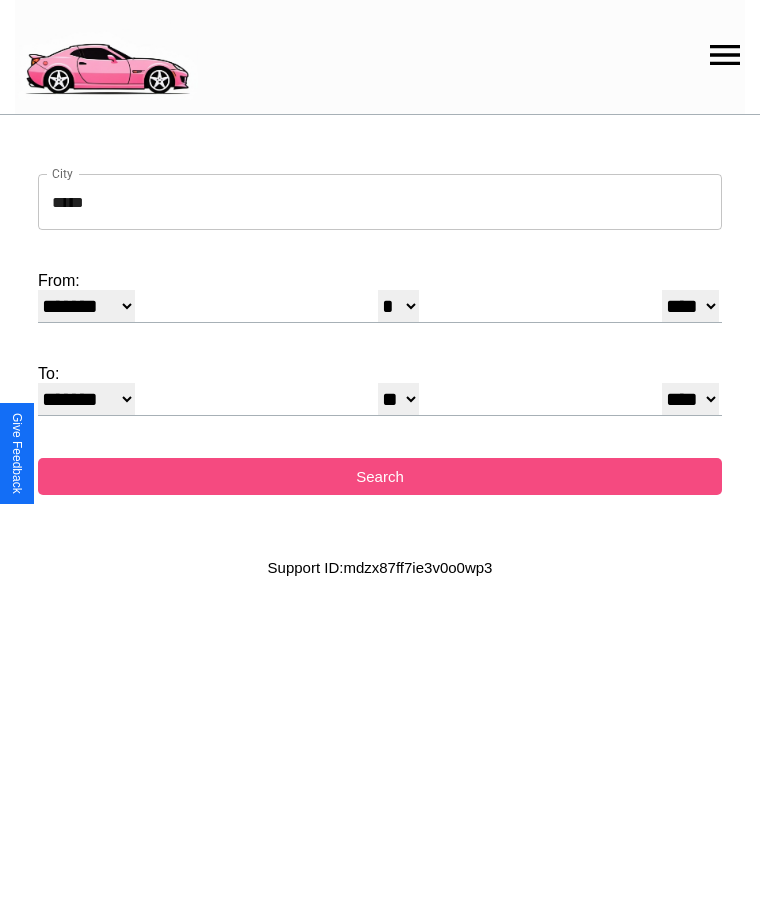 click on "Search" at bounding box center [380, 476] 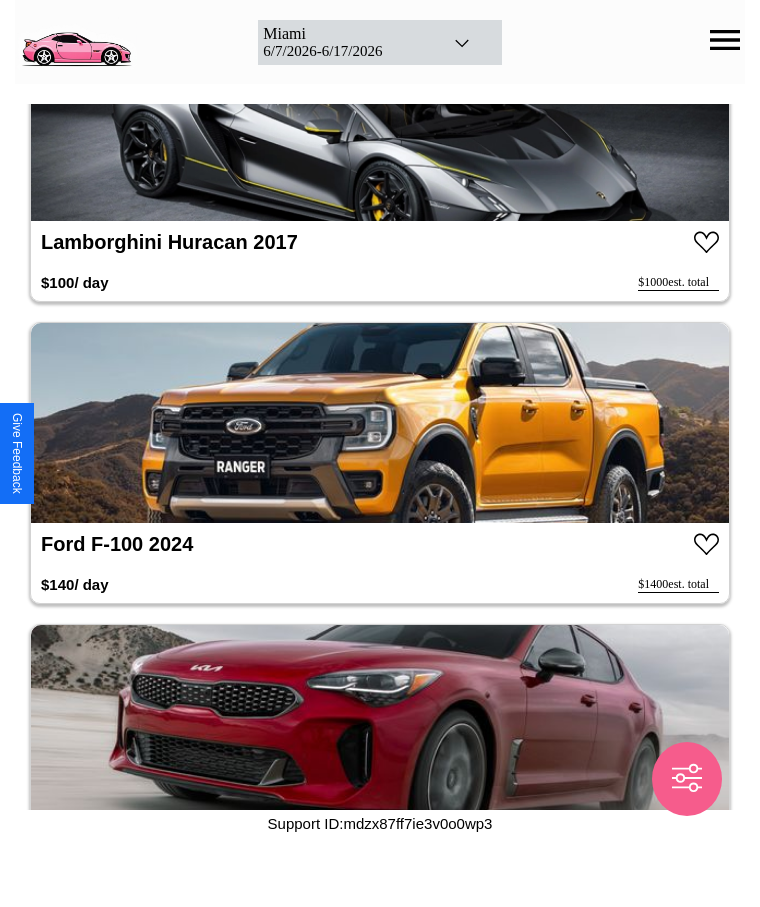 scroll, scrollTop: 7972, scrollLeft: 0, axis: vertical 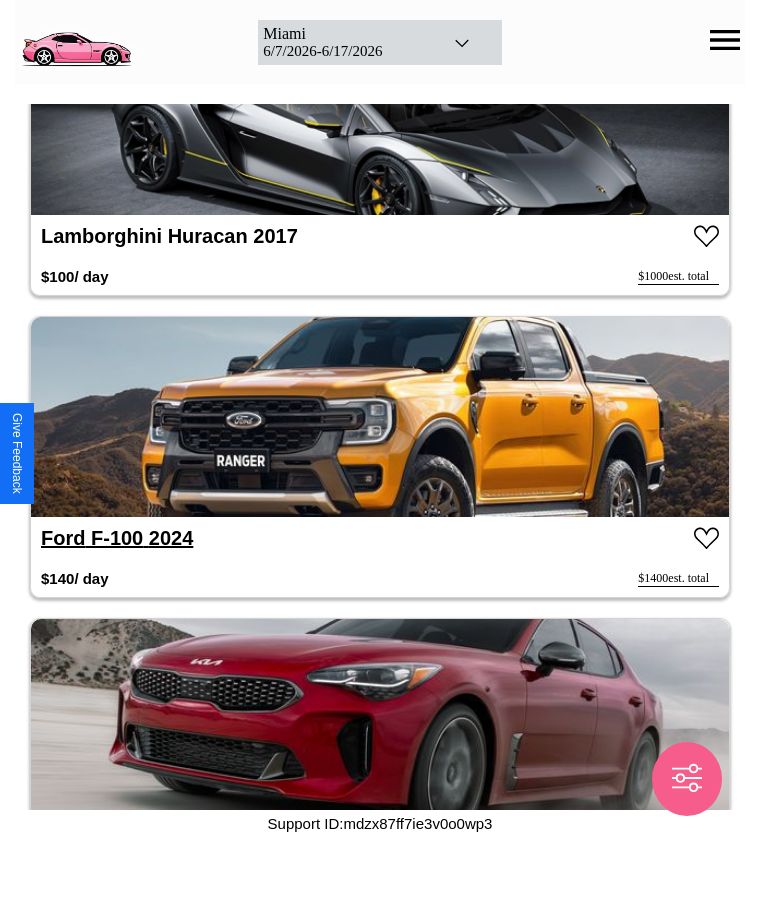click on "Ford   F-100   2024" at bounding box center [117, 538] 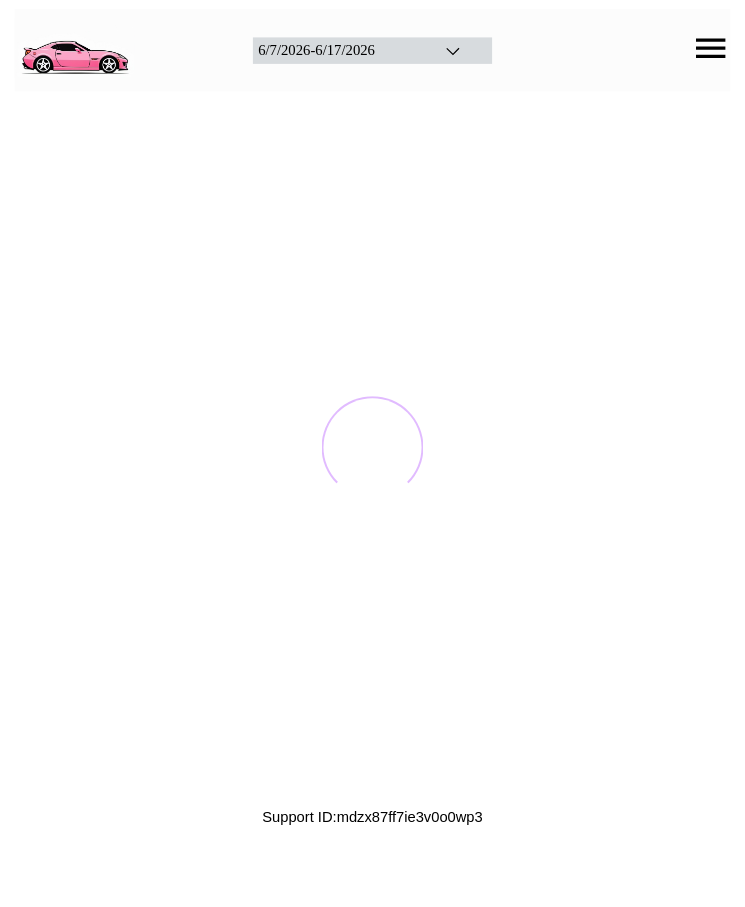 scroll, scrollTop: 0, scrollLeft: 0, axis: both 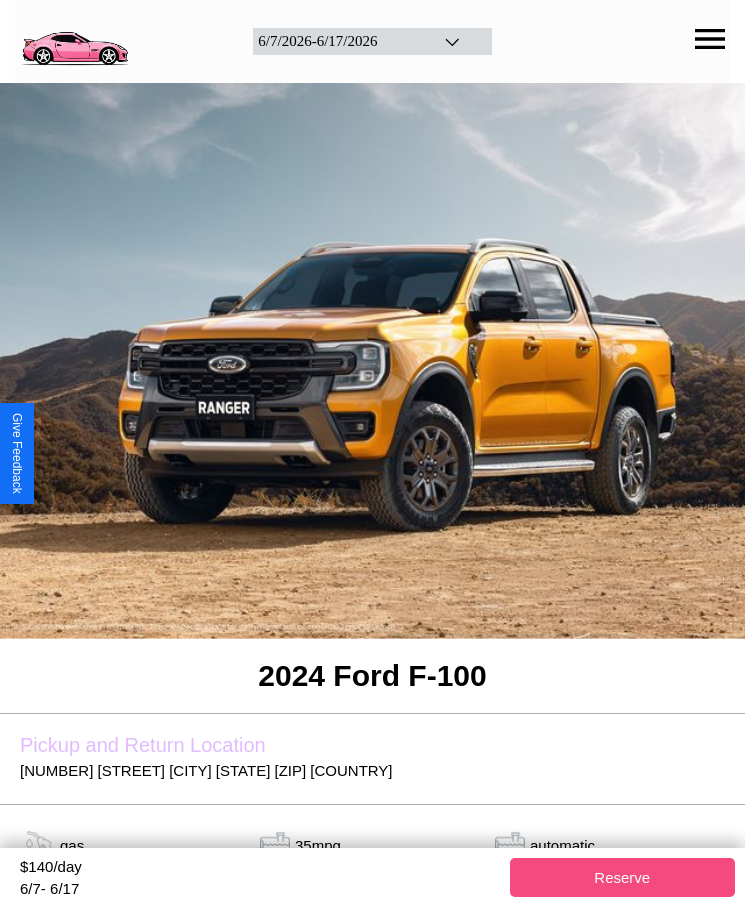 click on "Reserve" at bounding box center (623, 877) 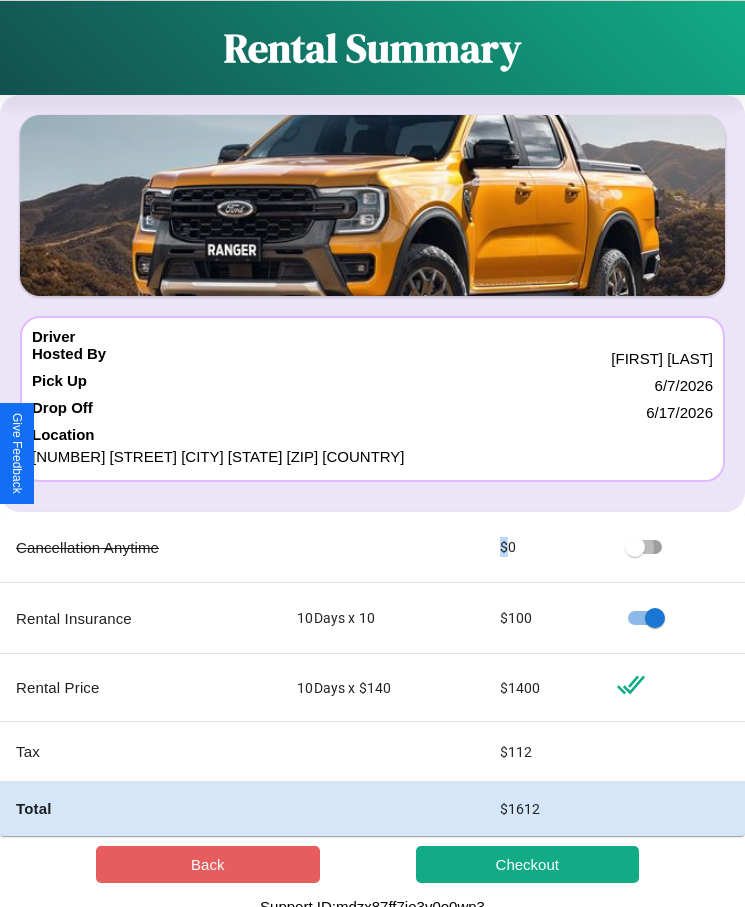 scroll, scrollTop: 13, scrollLeft: 0, axis: vertical 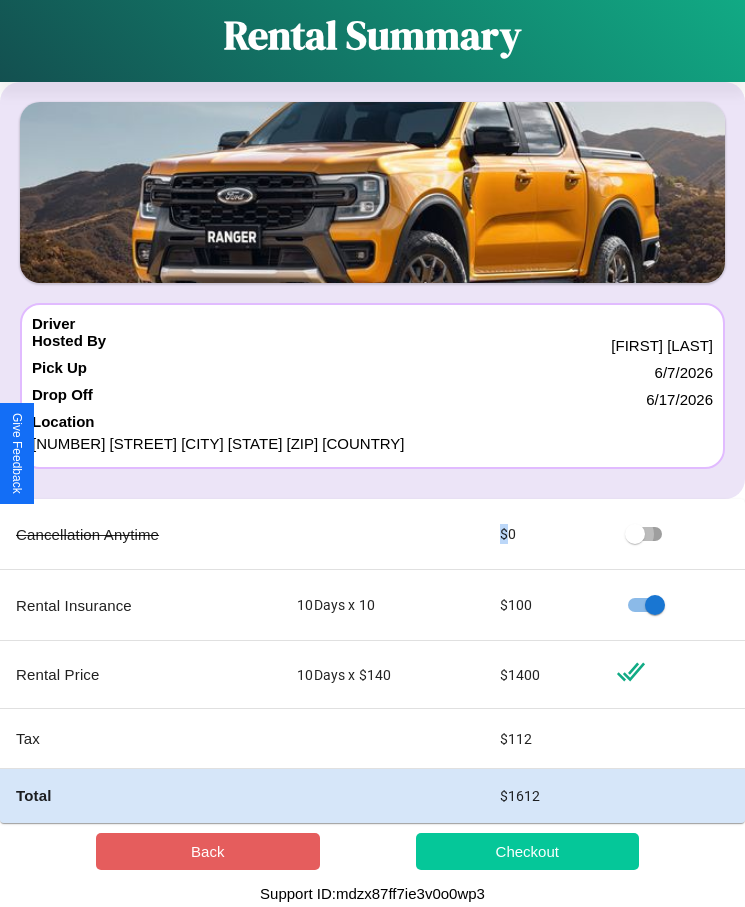 click on "Checkout" at bounding box center [528, 851] 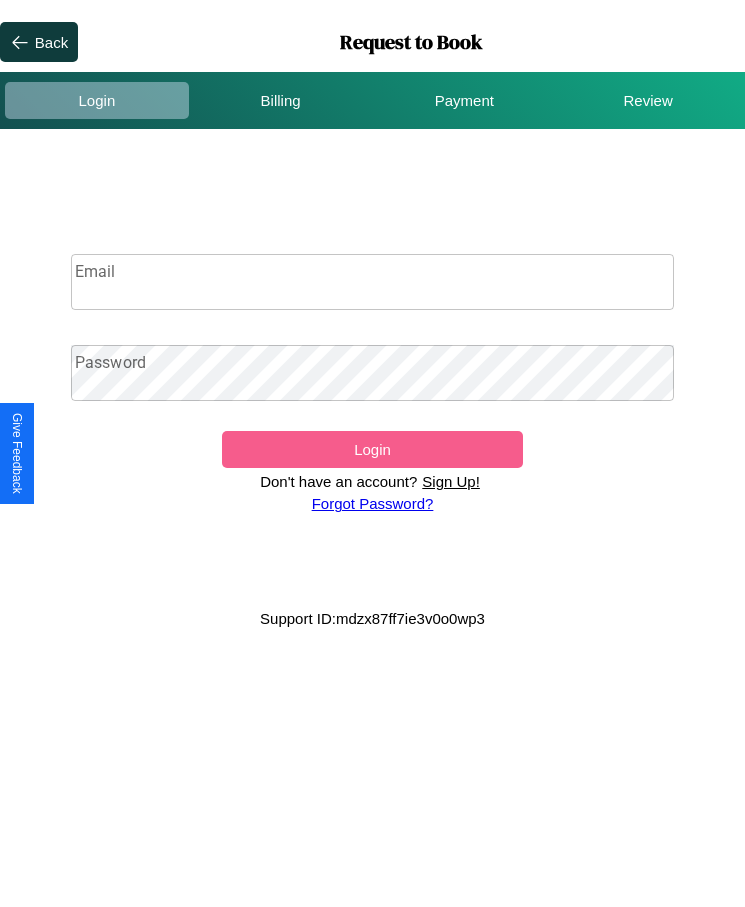 scroll, scrollTop: 0, scrollLeft: 0, axis: both 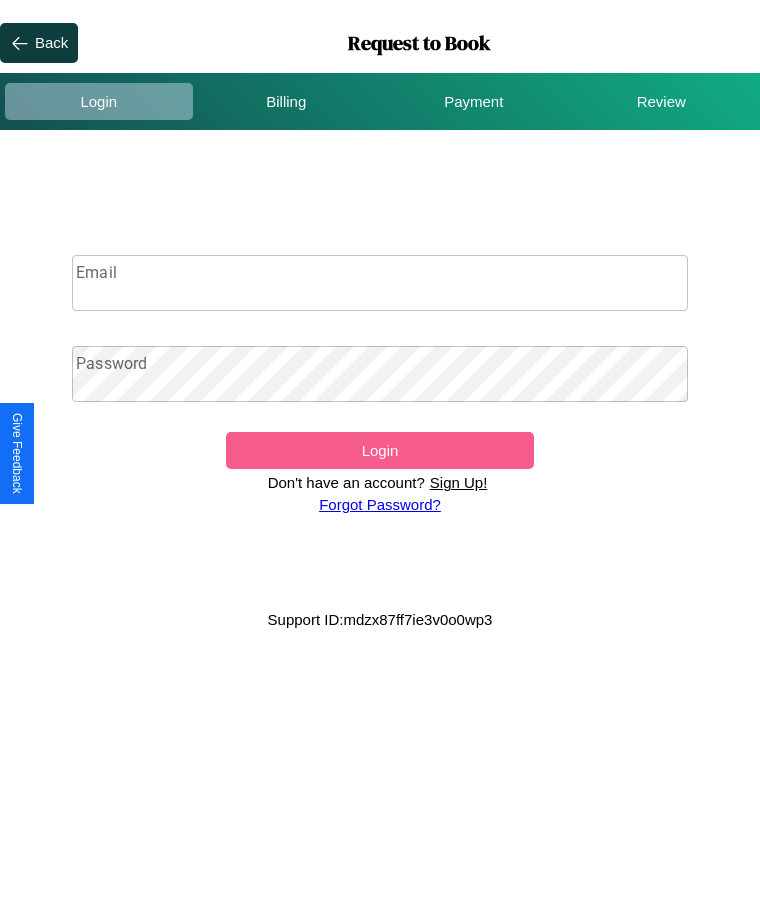 click on "Sign Up!" at bounding box center [459, 482] 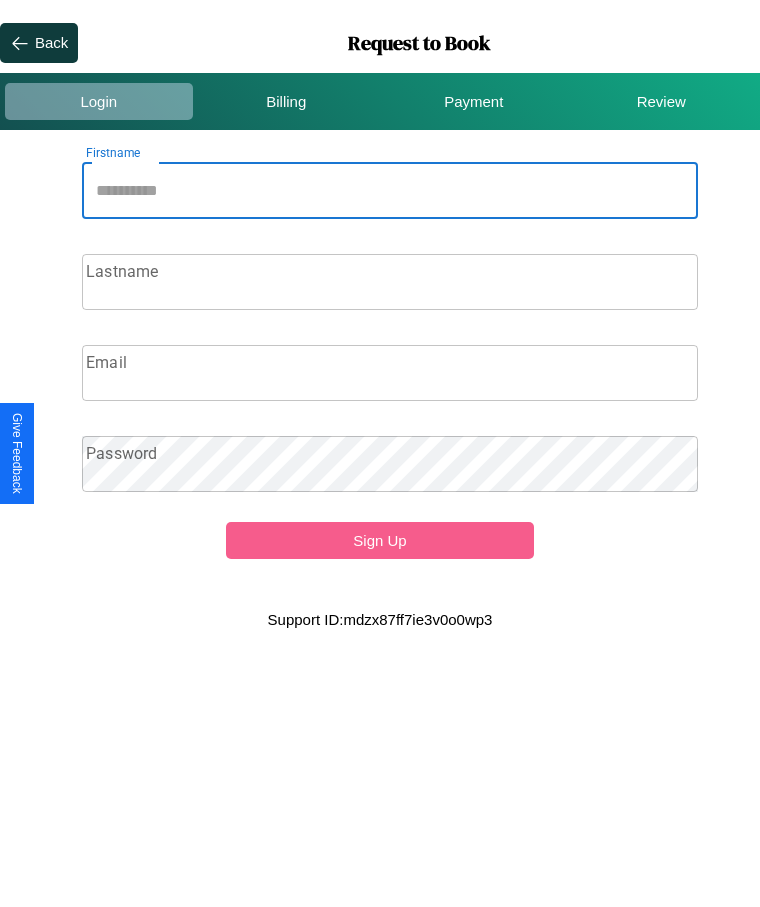 click on "Firstname" at bounding box center [390, 191] 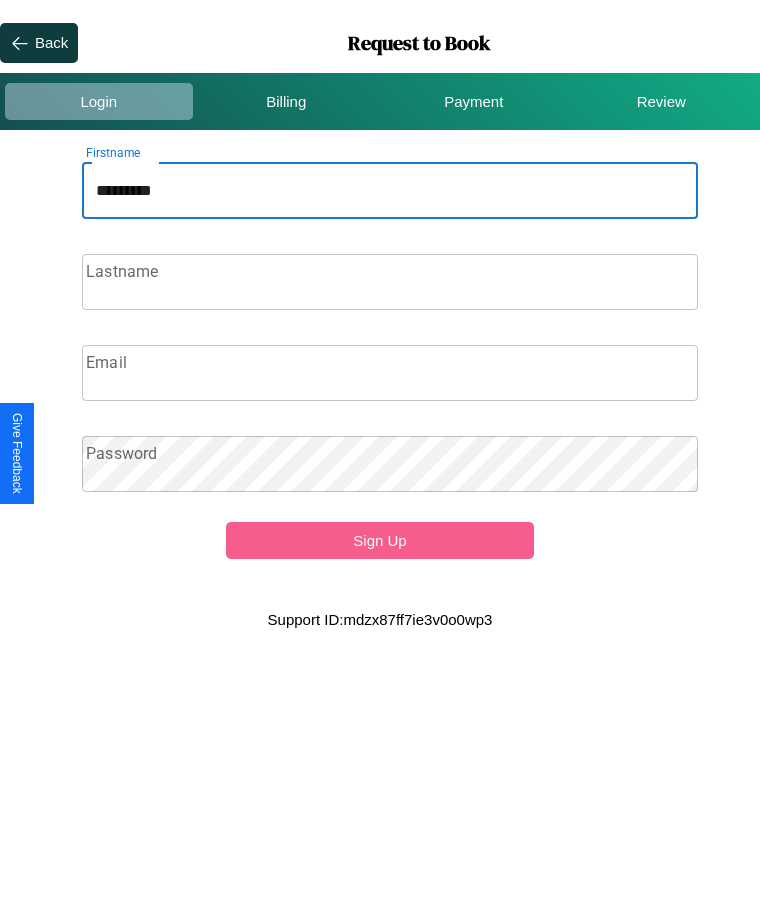 type on "*********" 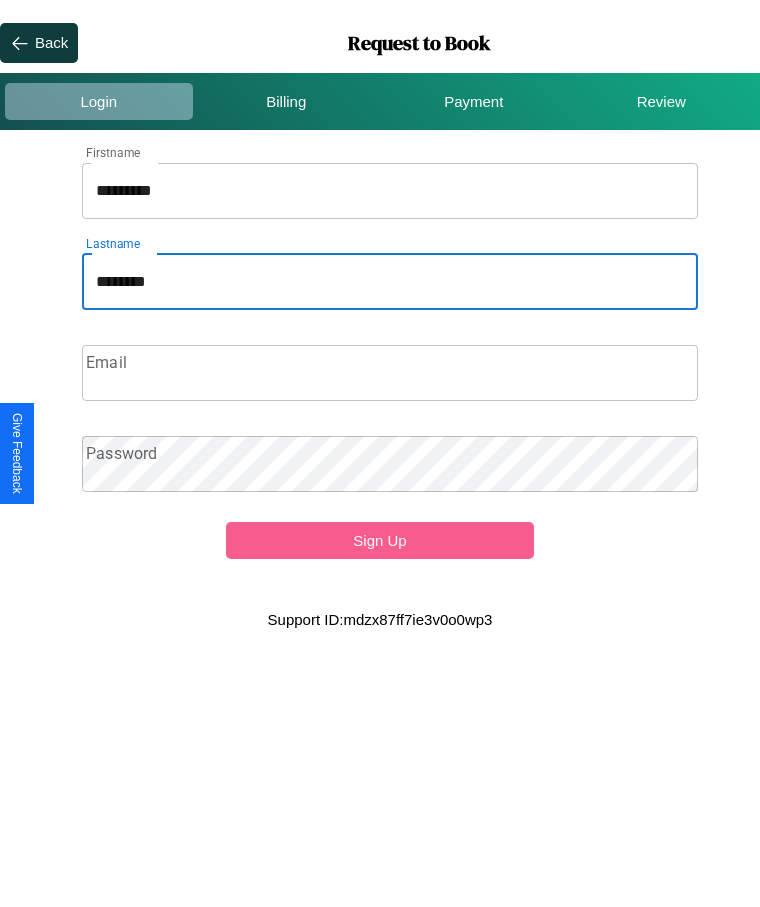 type on "********" 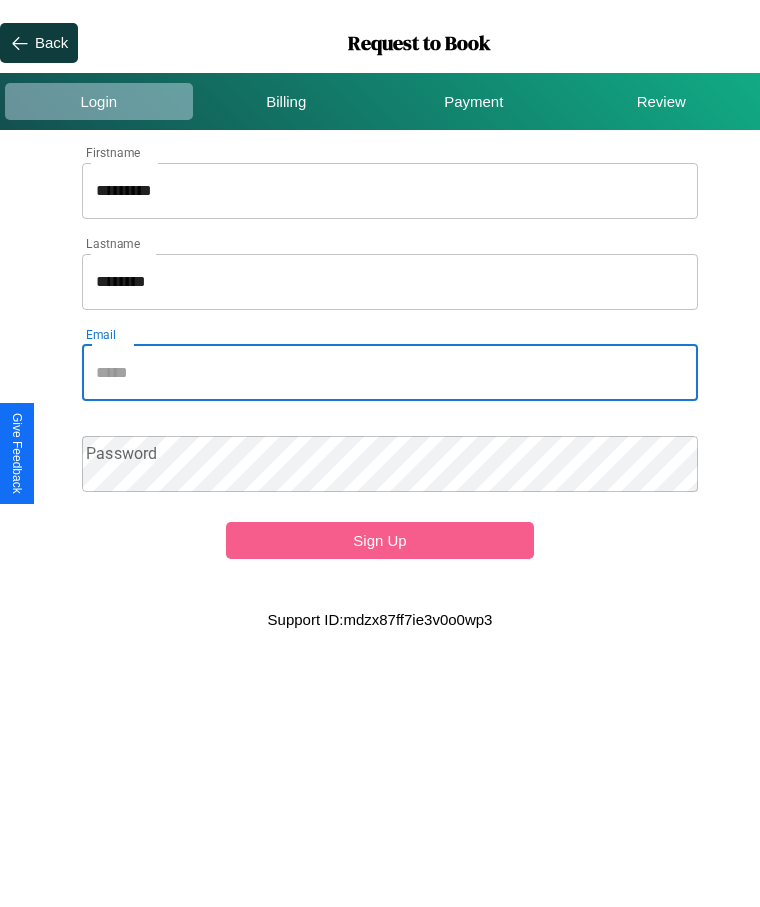 click on "Email" at bounding box center [390, 373] 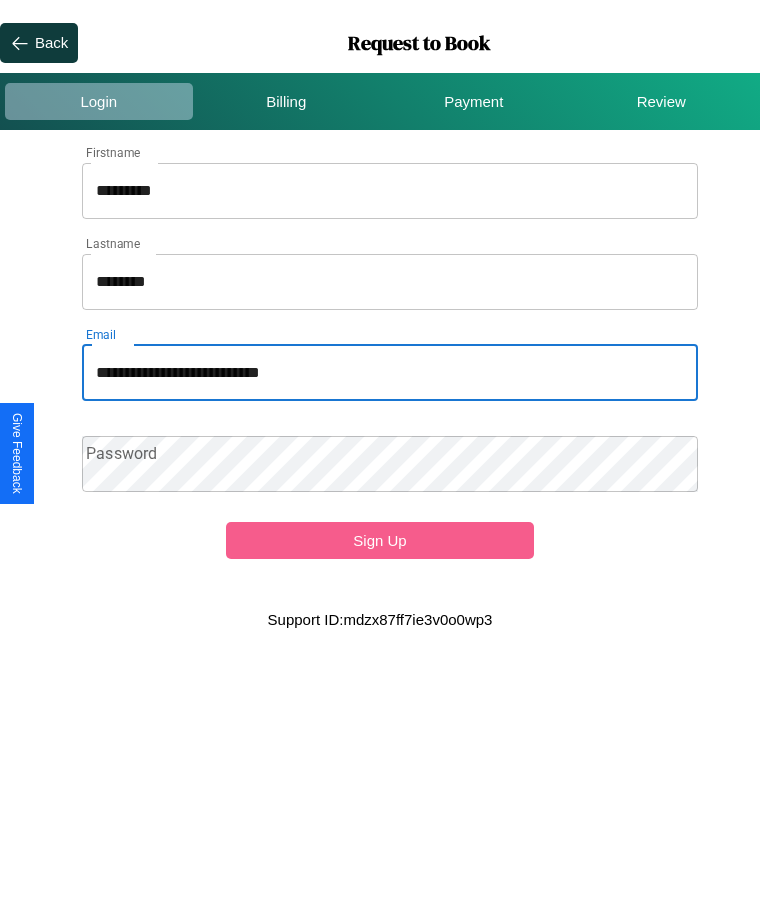 type on "**********" 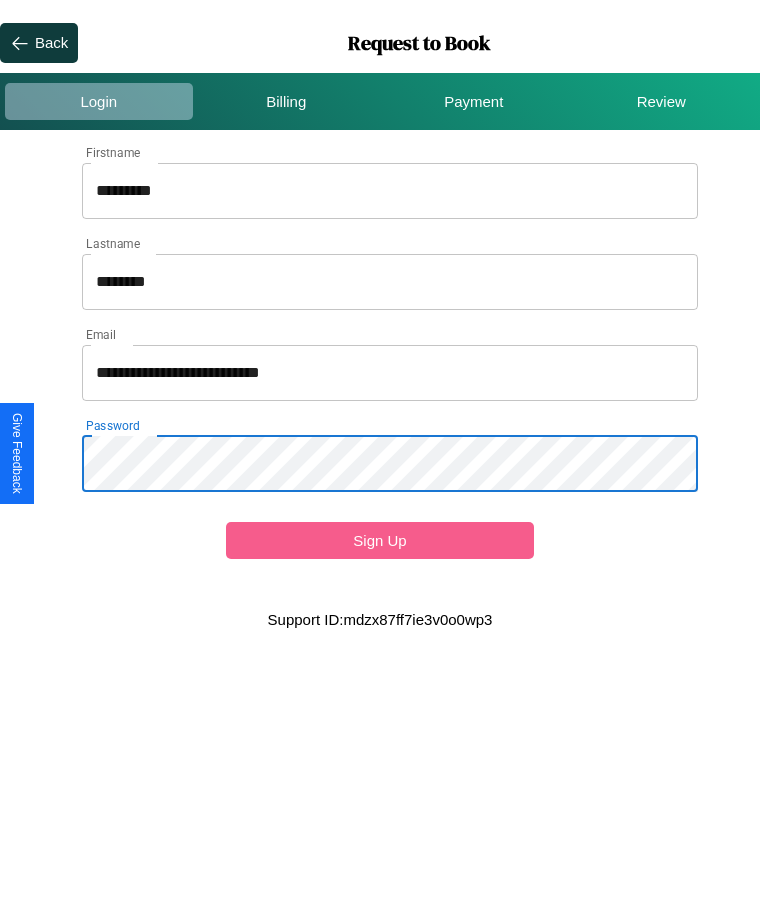 click on "Sign Up" at bounding box center (380, 540) 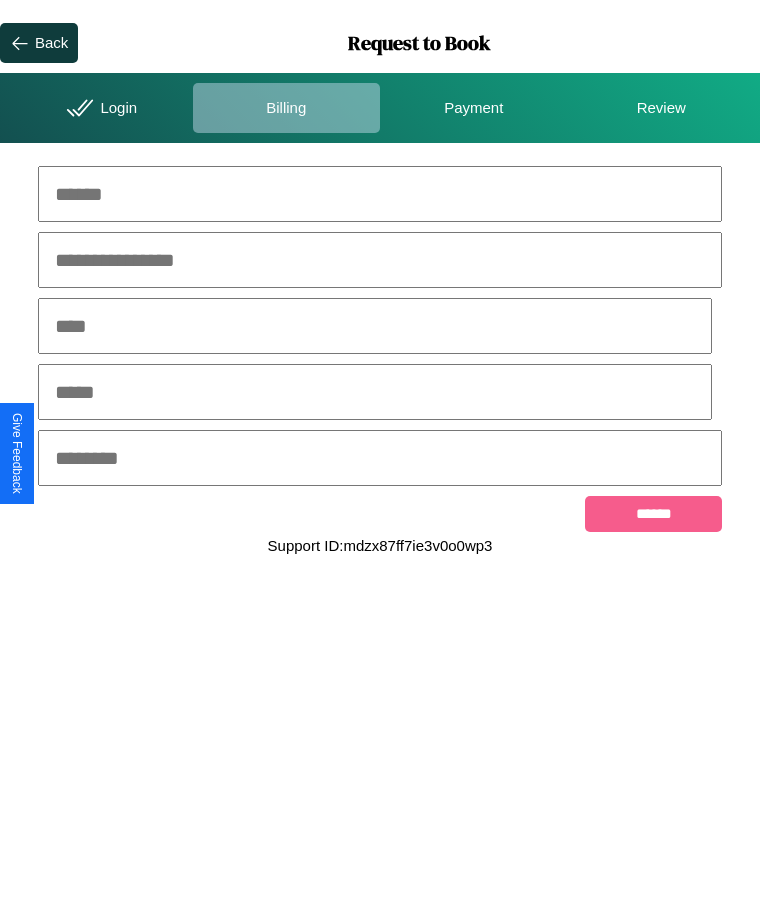 click at bounding box center [380, 194] 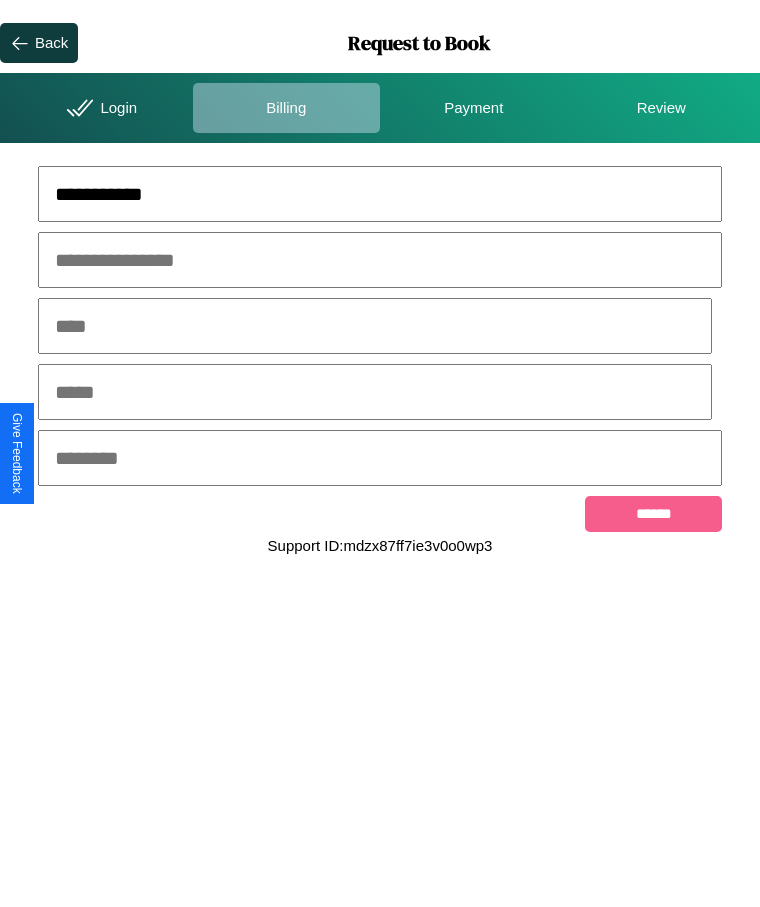 type on "**********" 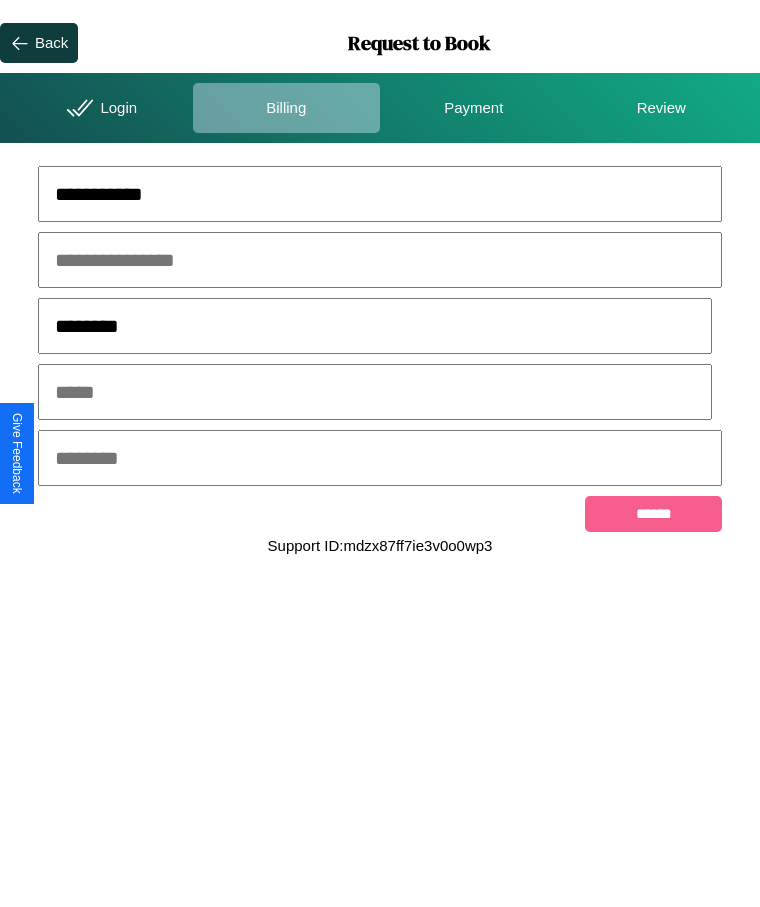 type on "********" 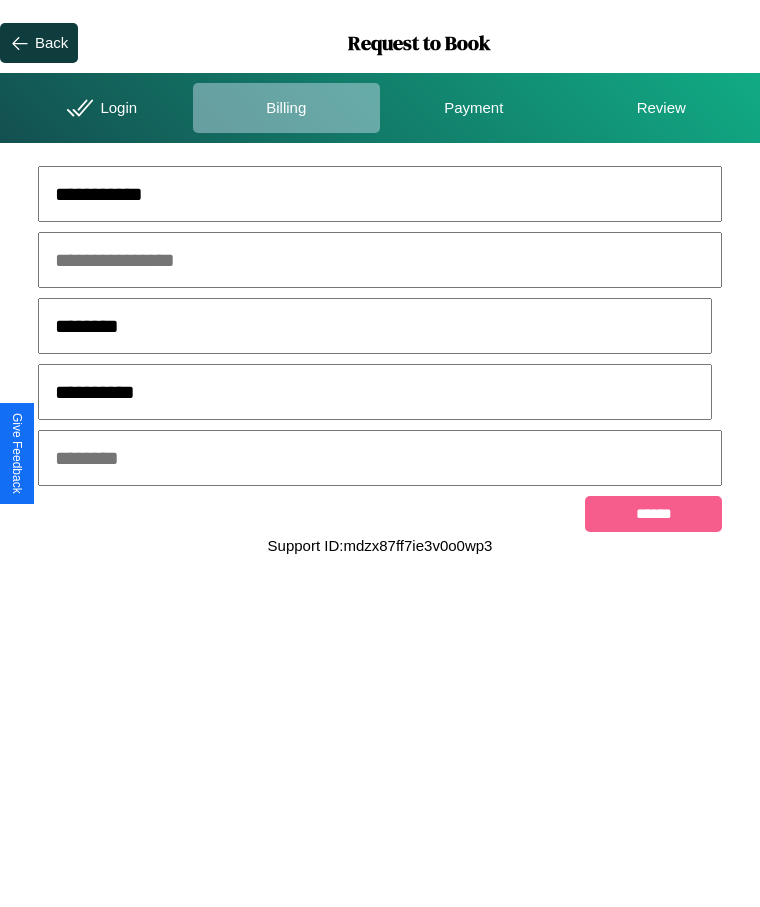 type on "**********" 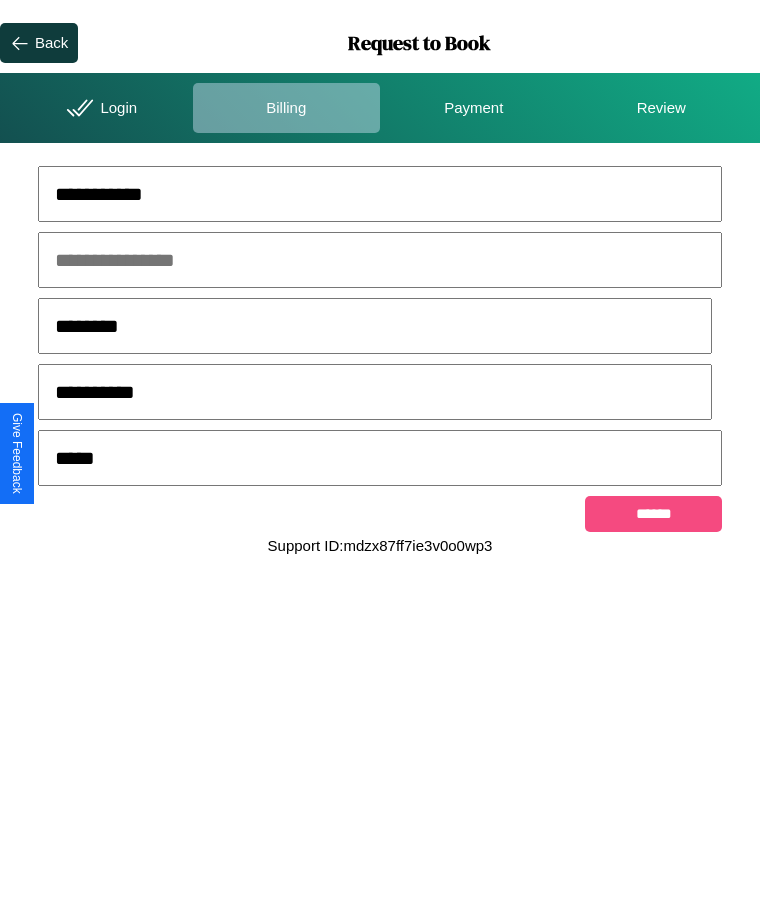 type on "*****" 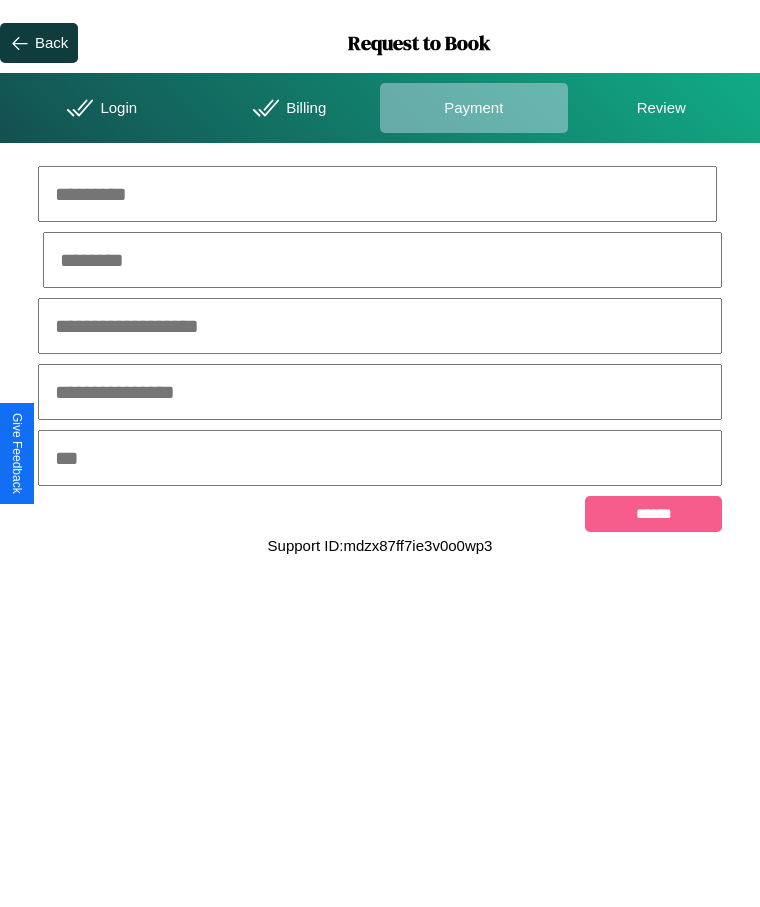 click at bounding box center [377, 194] 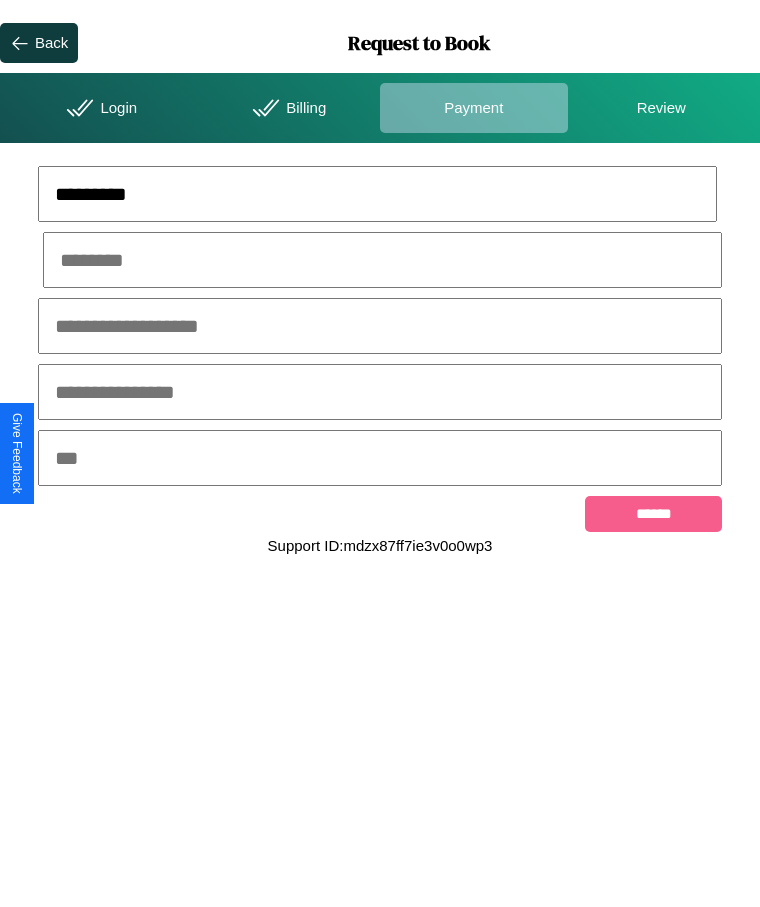 type on "*********" 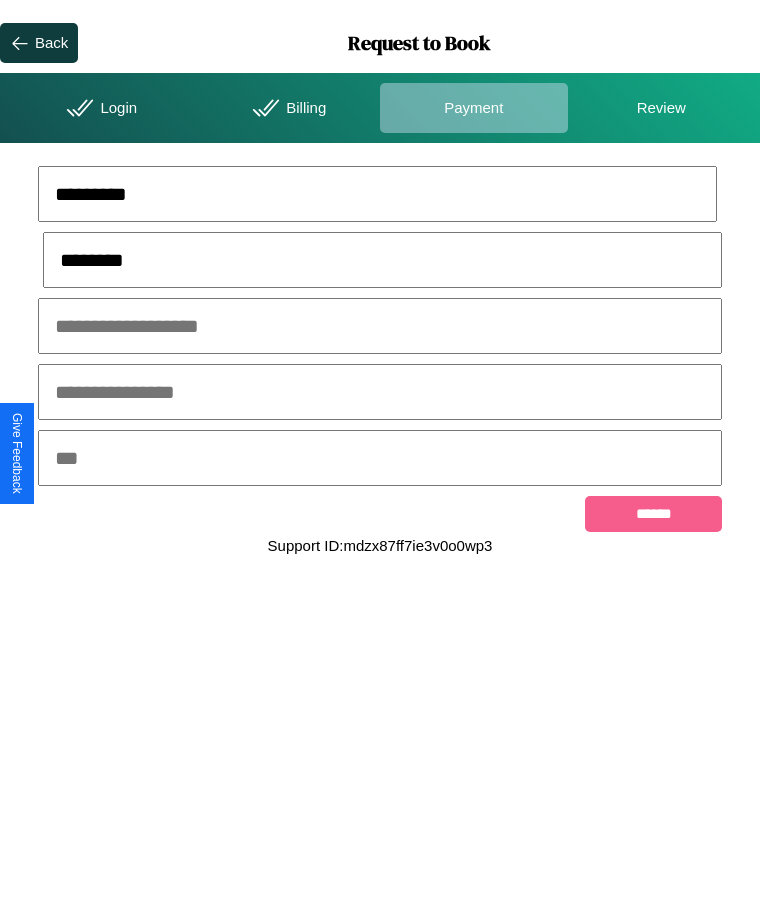 type on "********" 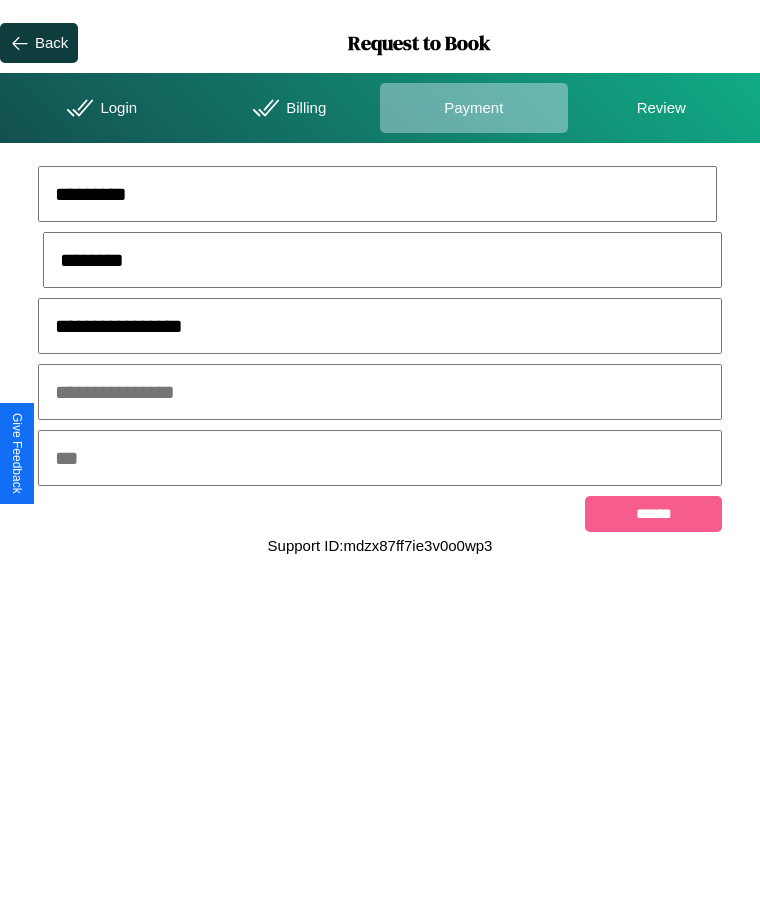type on "**********" 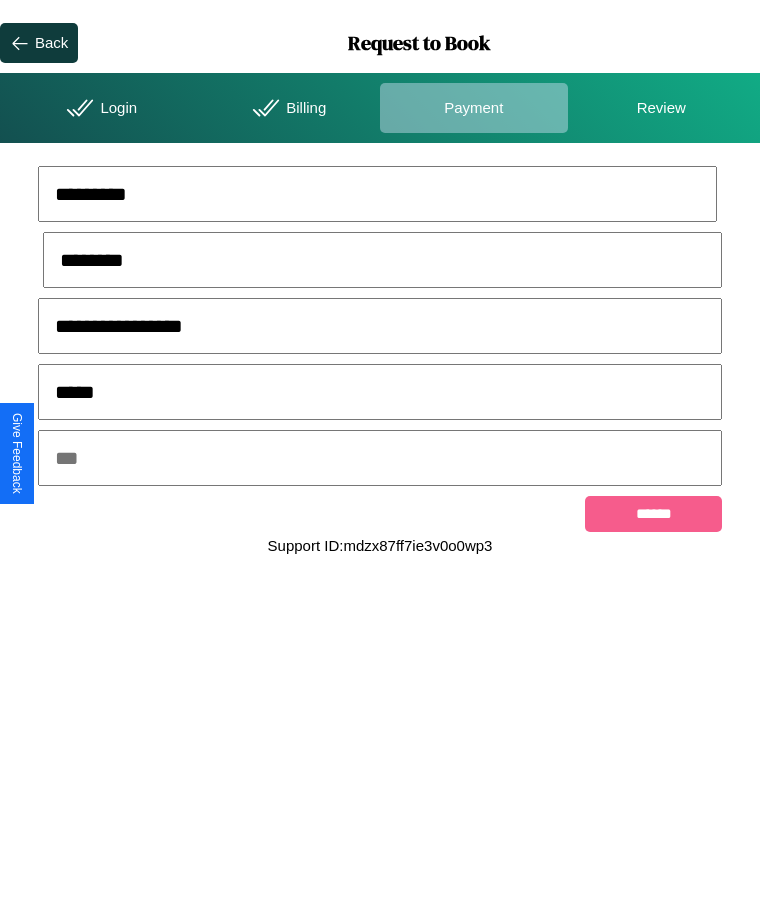 type on "*****" 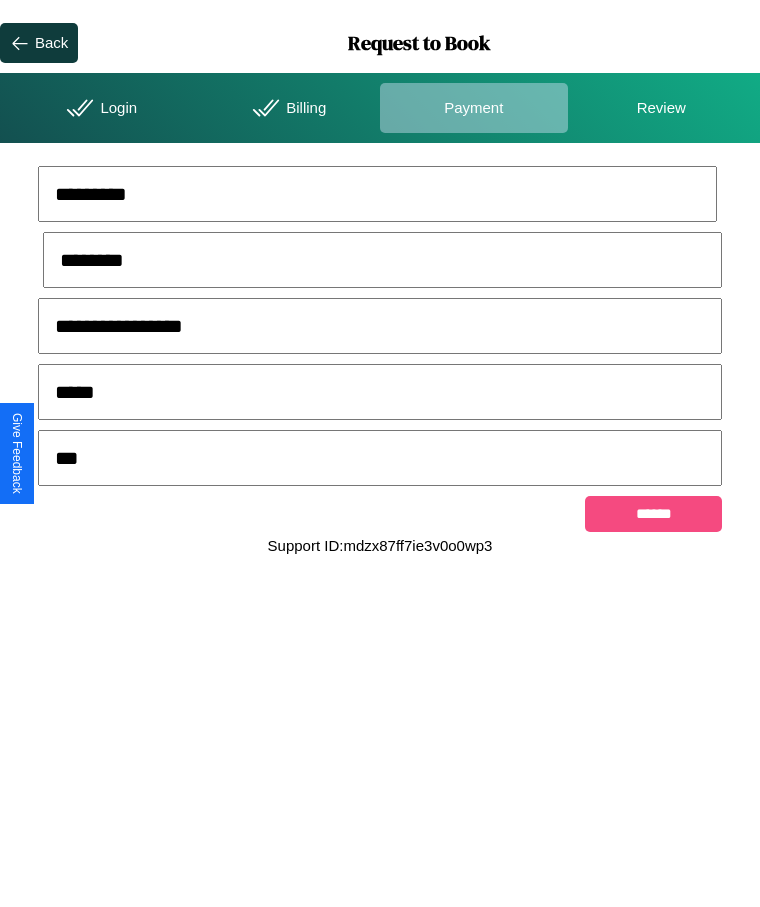type on "***" 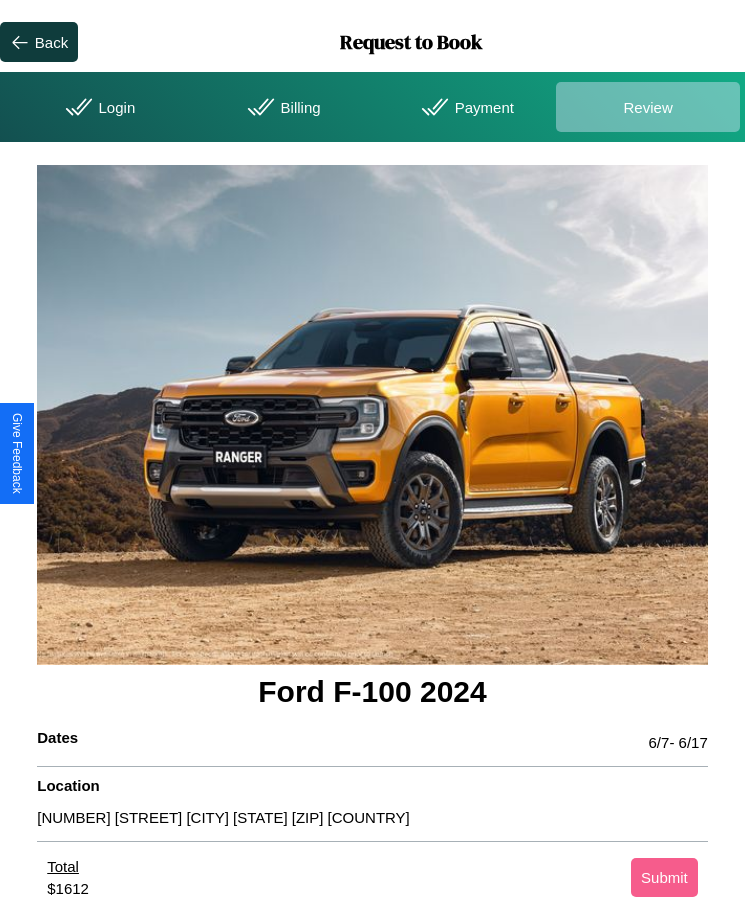 scroll, scrollTop: 2, scrollLeft: 0, axis: vertical 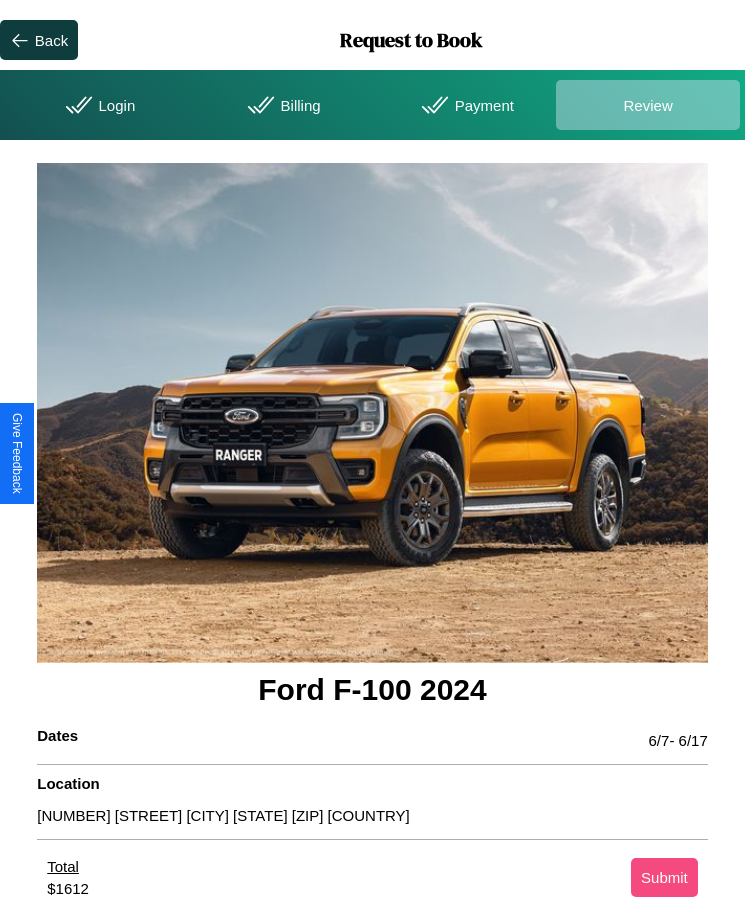 click on "Submit" at bounding box center [664, 877] 